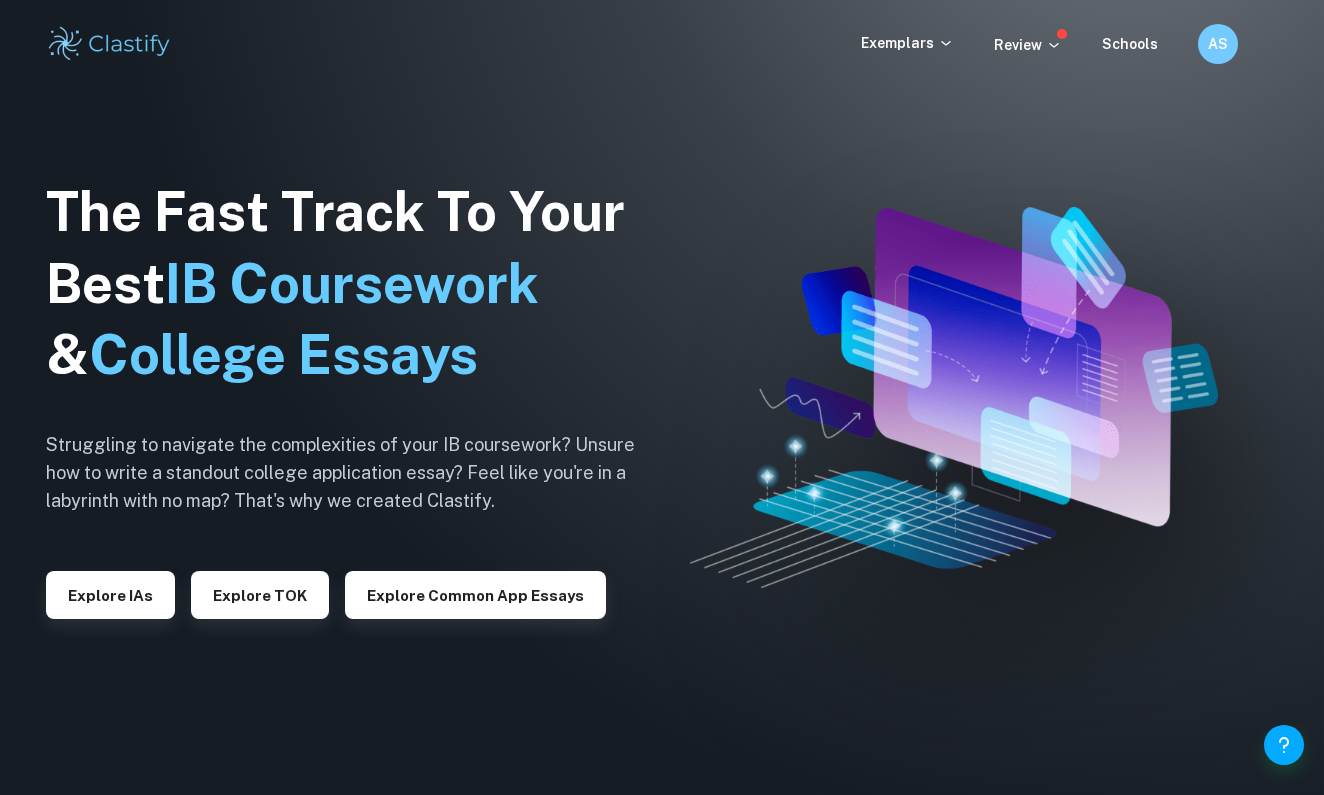 scroll, scrollTop: 0, scrollLeft: 0, axis: both 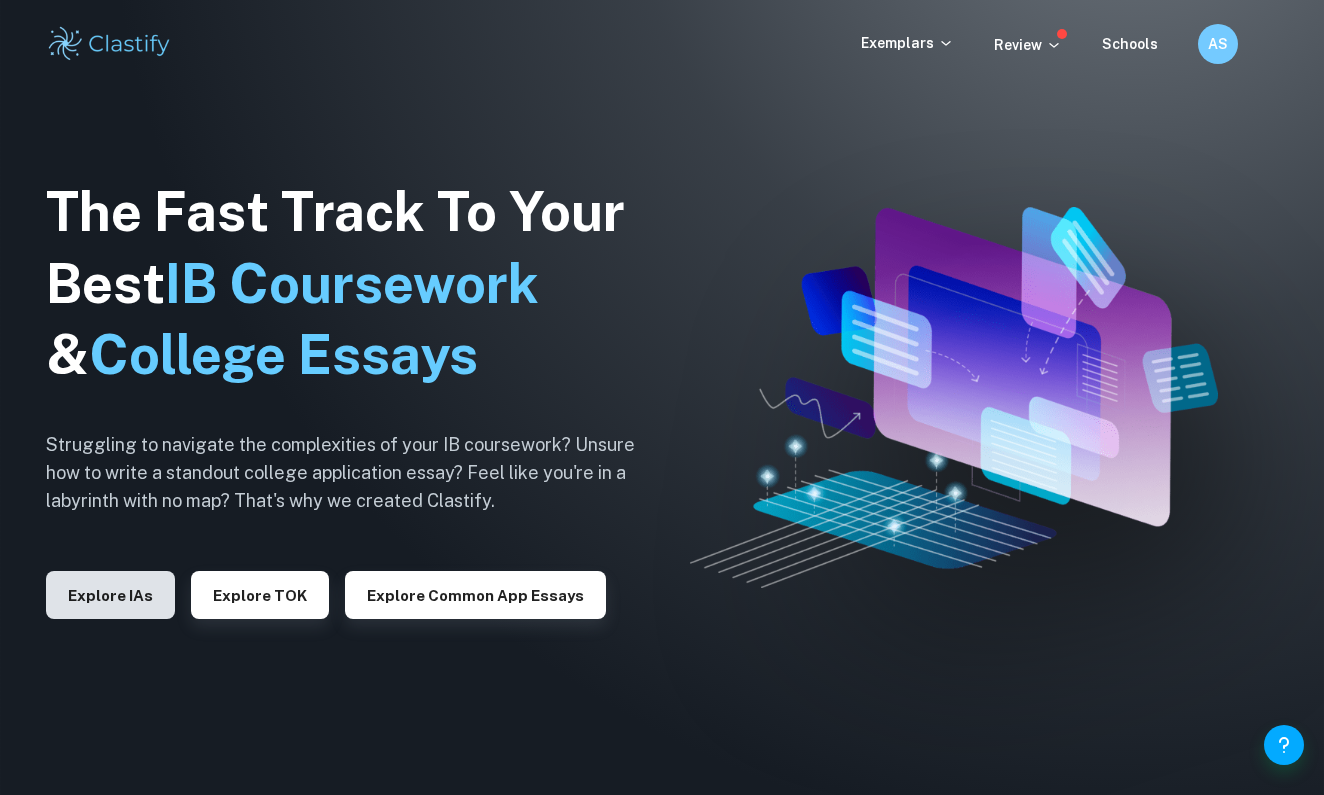 click on "Explore IAs" at bounding box center (110, 595) 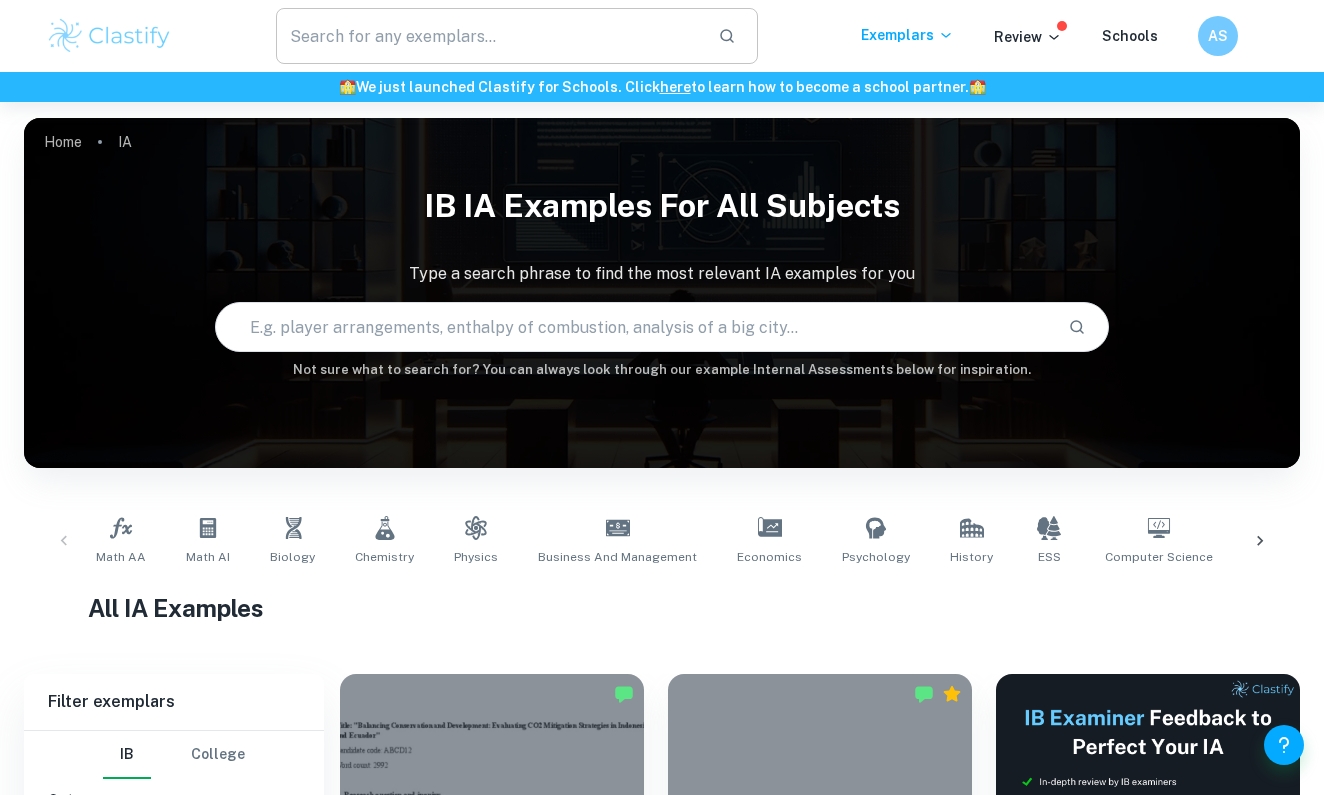 click at bounding box center [489, 36] 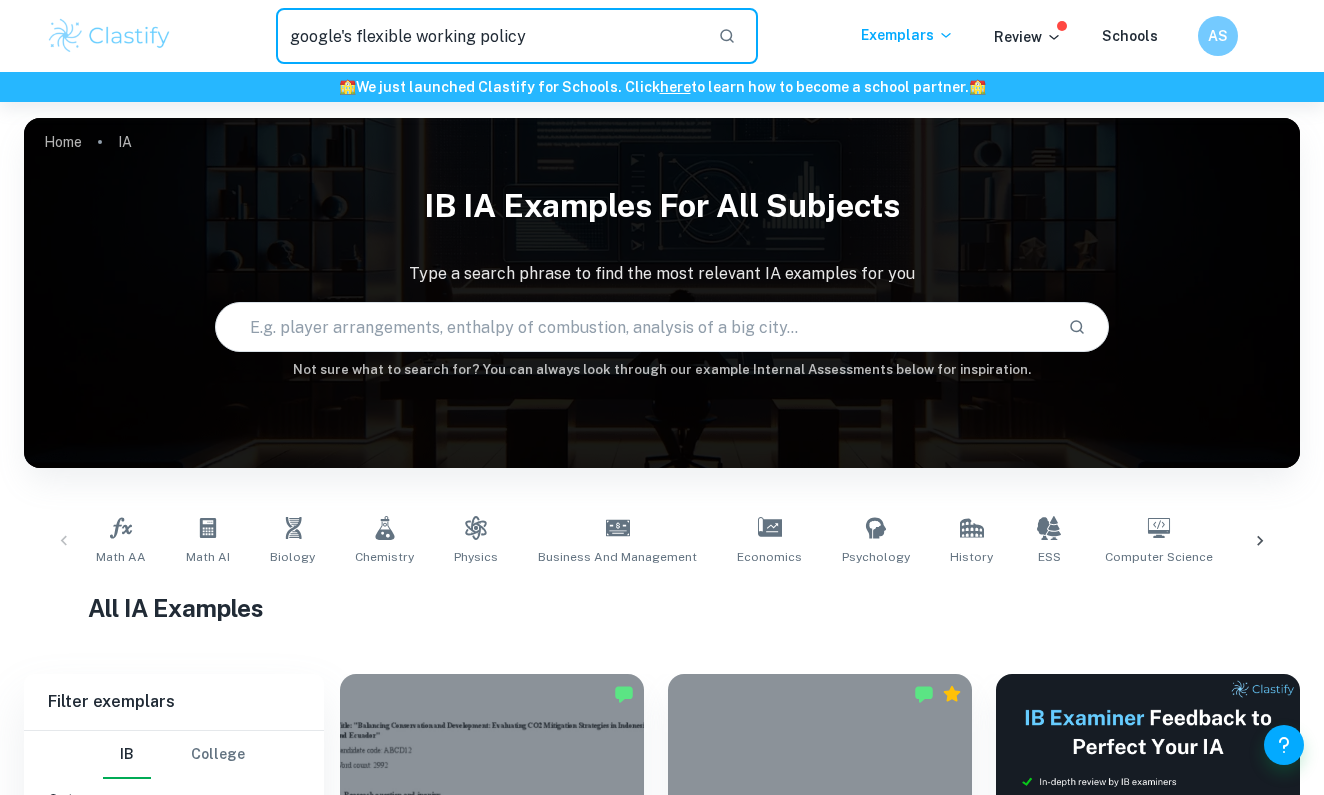 type on "google's flexible working policy" 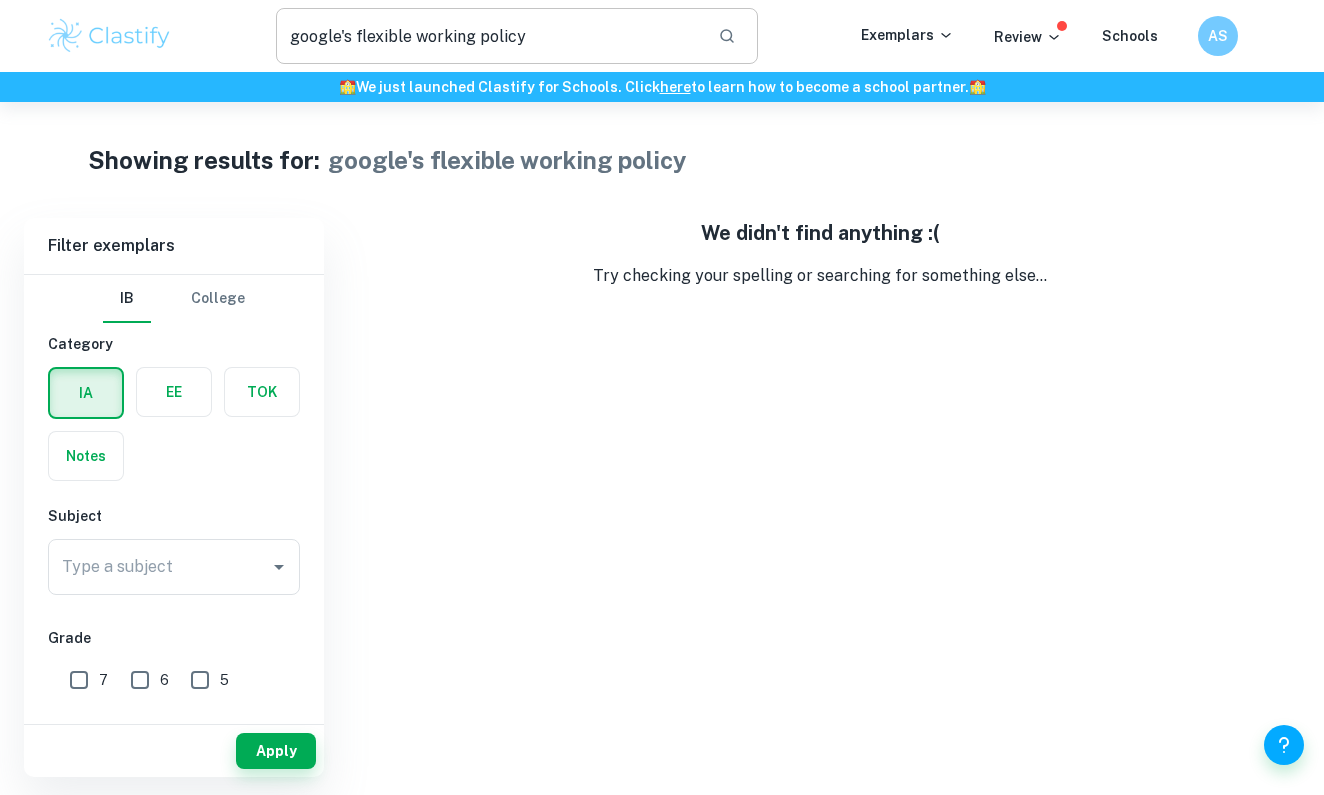 click on "google's flexible working policy" at bounding box center (489, 36) 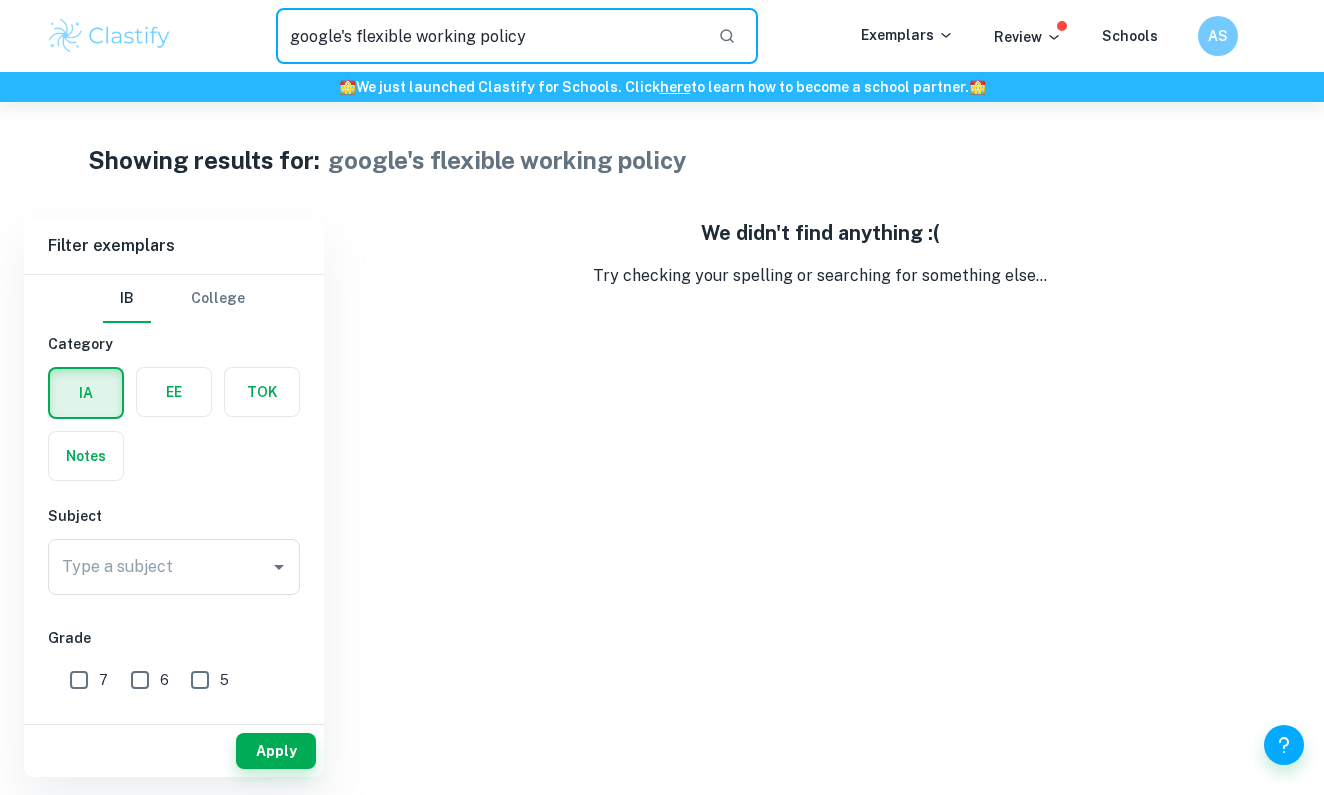 drag, startPoint x: 567, startPoint y: 41, endPoint x: 382, endPoint y: 7, distance: 188.09837 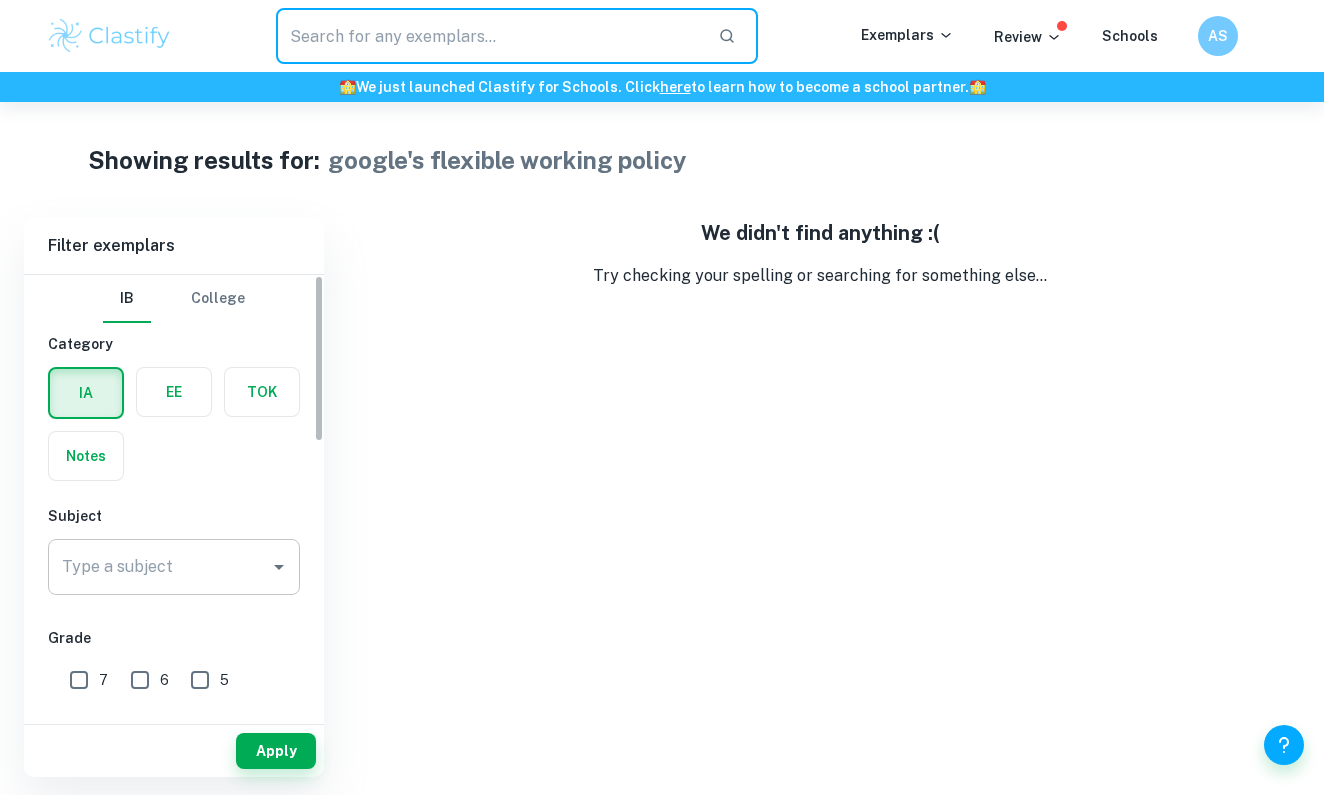 type 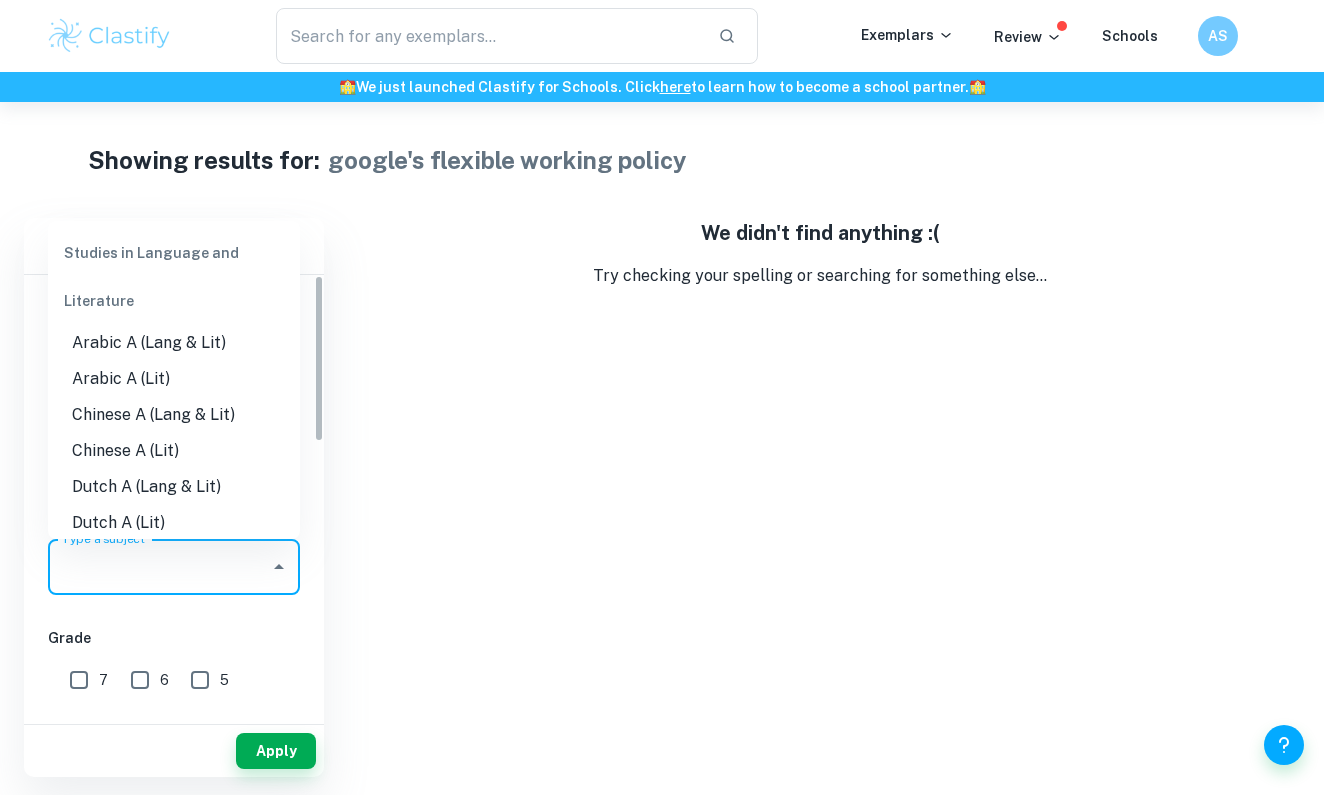 click on "Type a subject" at bounding box center (159, 567) 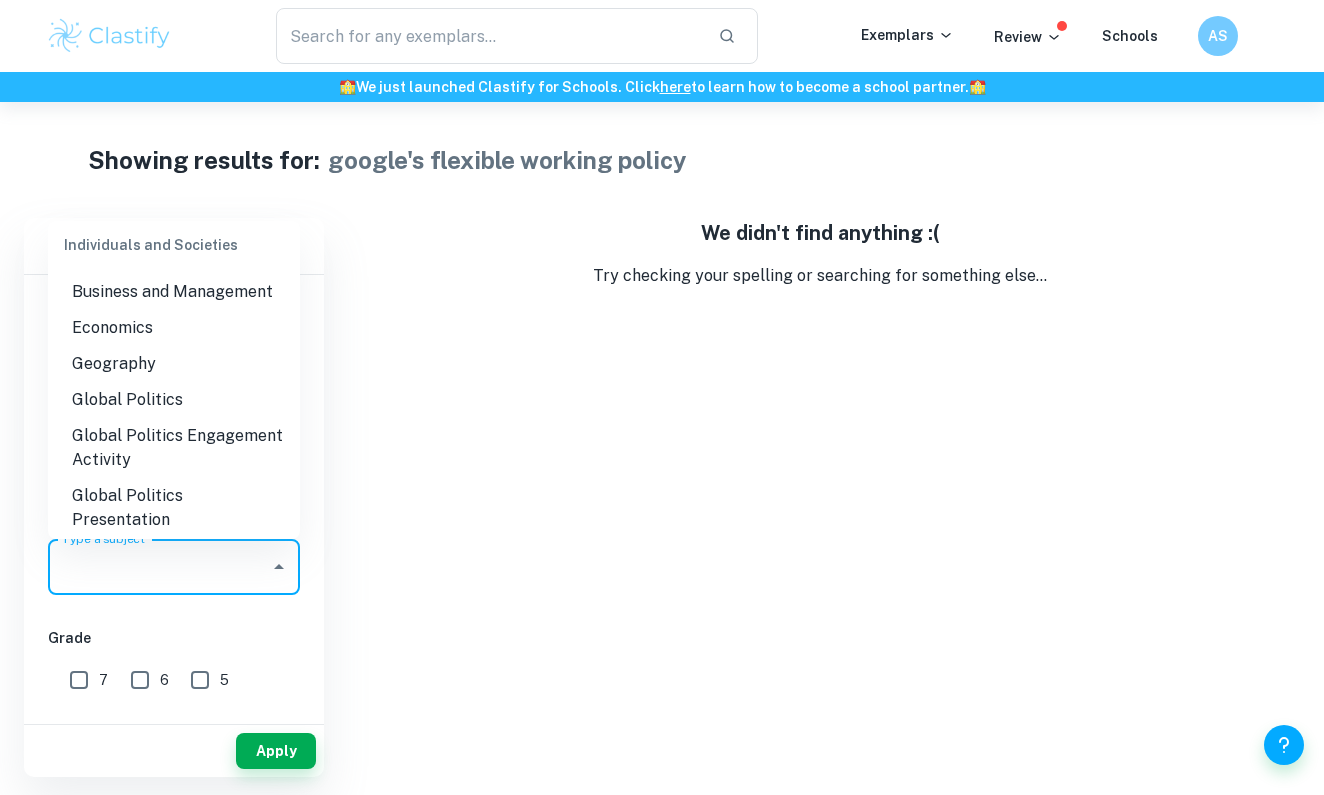 scroll, scrollTop: 1971, scrollLeft: 0, axis: vertical 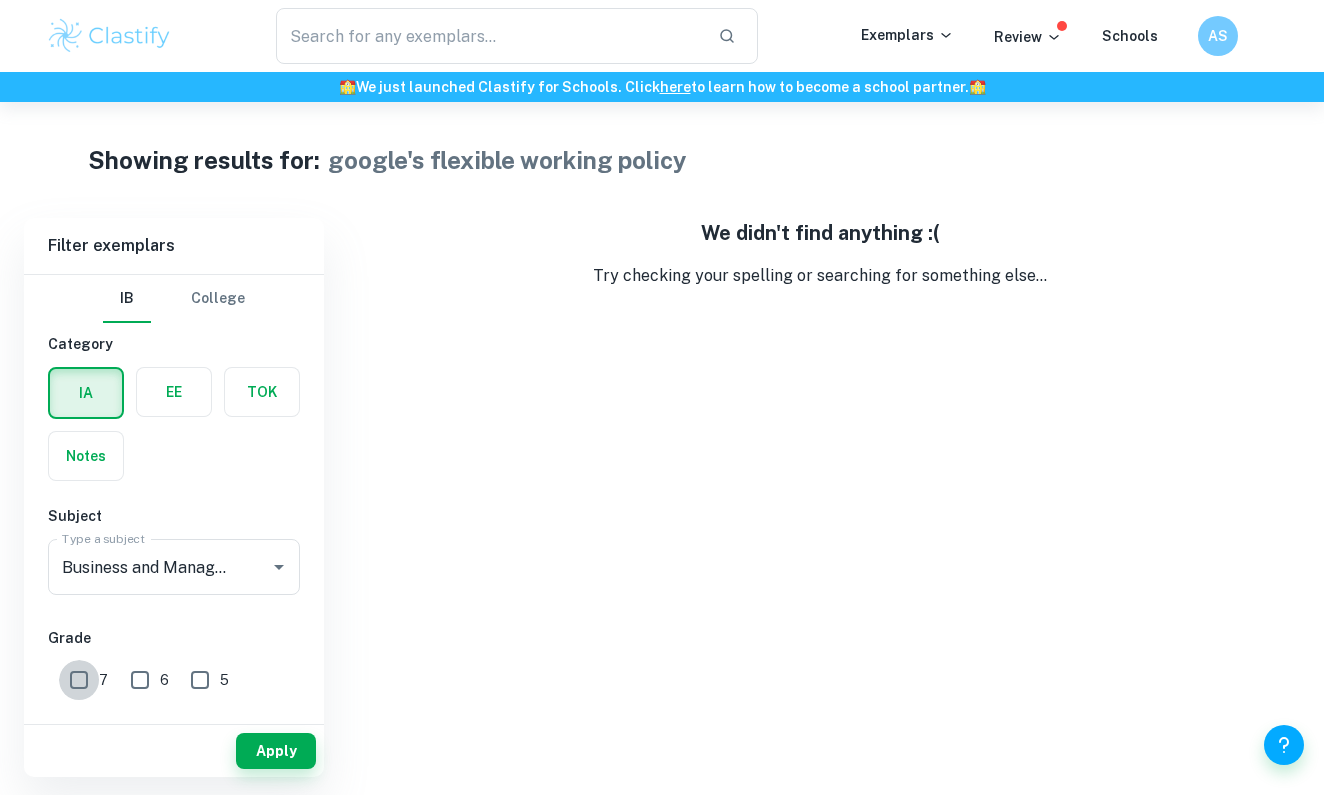 click on "7" at bounding box center (79, 680) 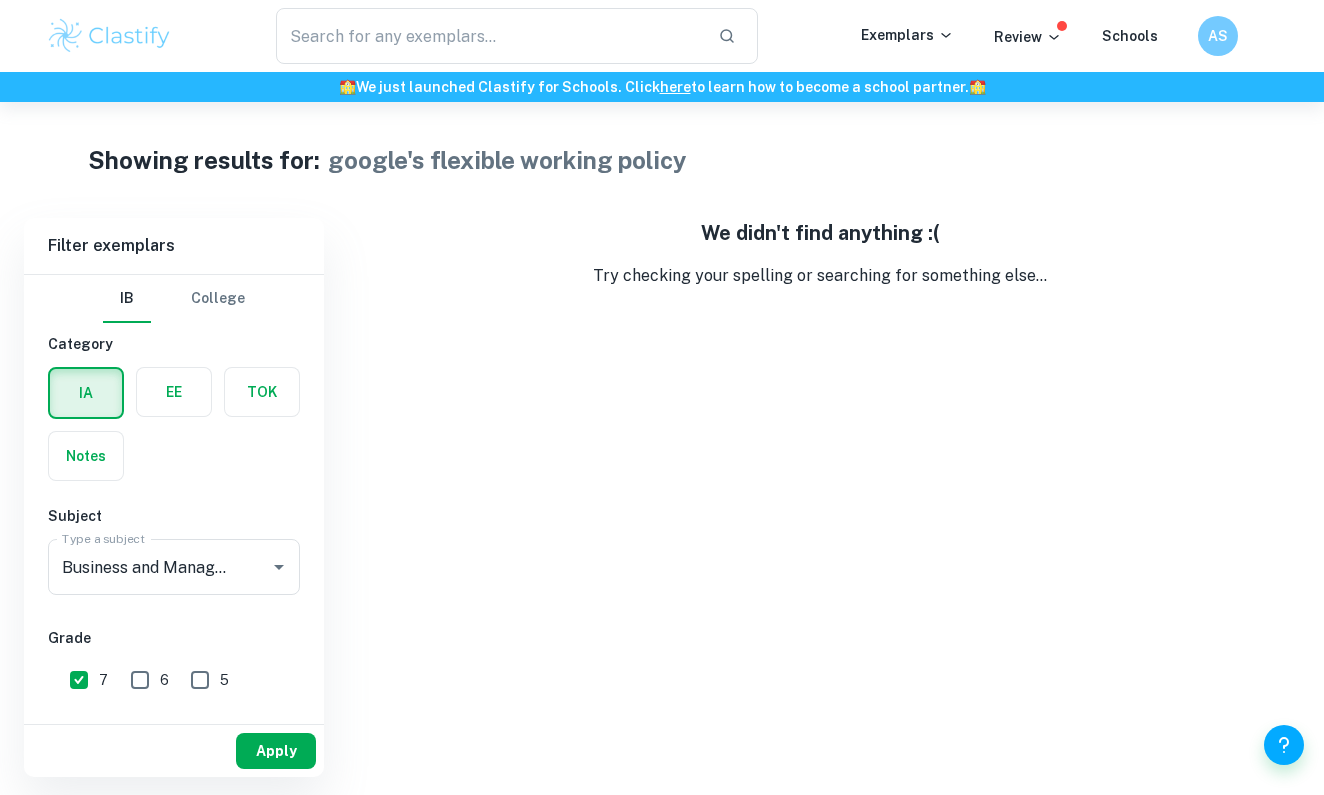 click on "Apply" at bounding box center [276, 751] 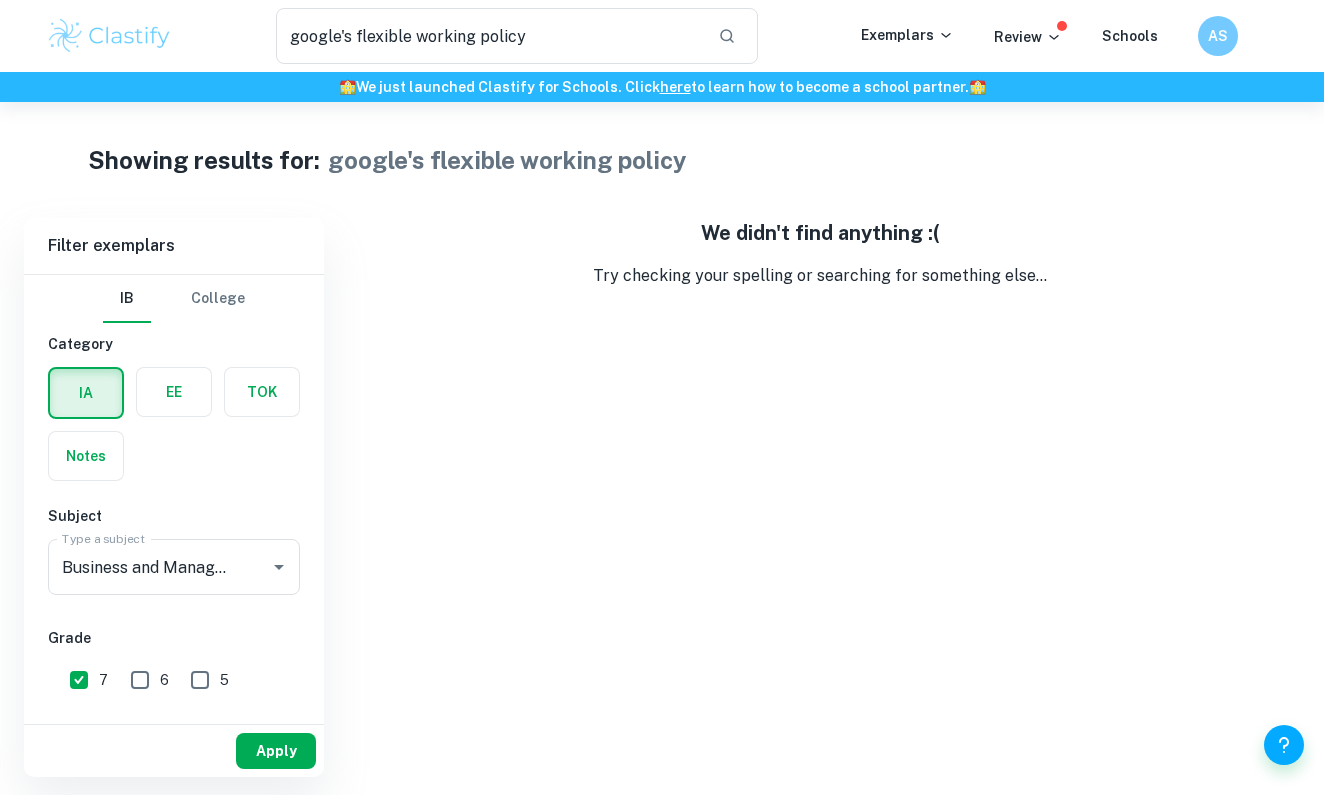 click on "Apply" at bounding box center (276, 751) 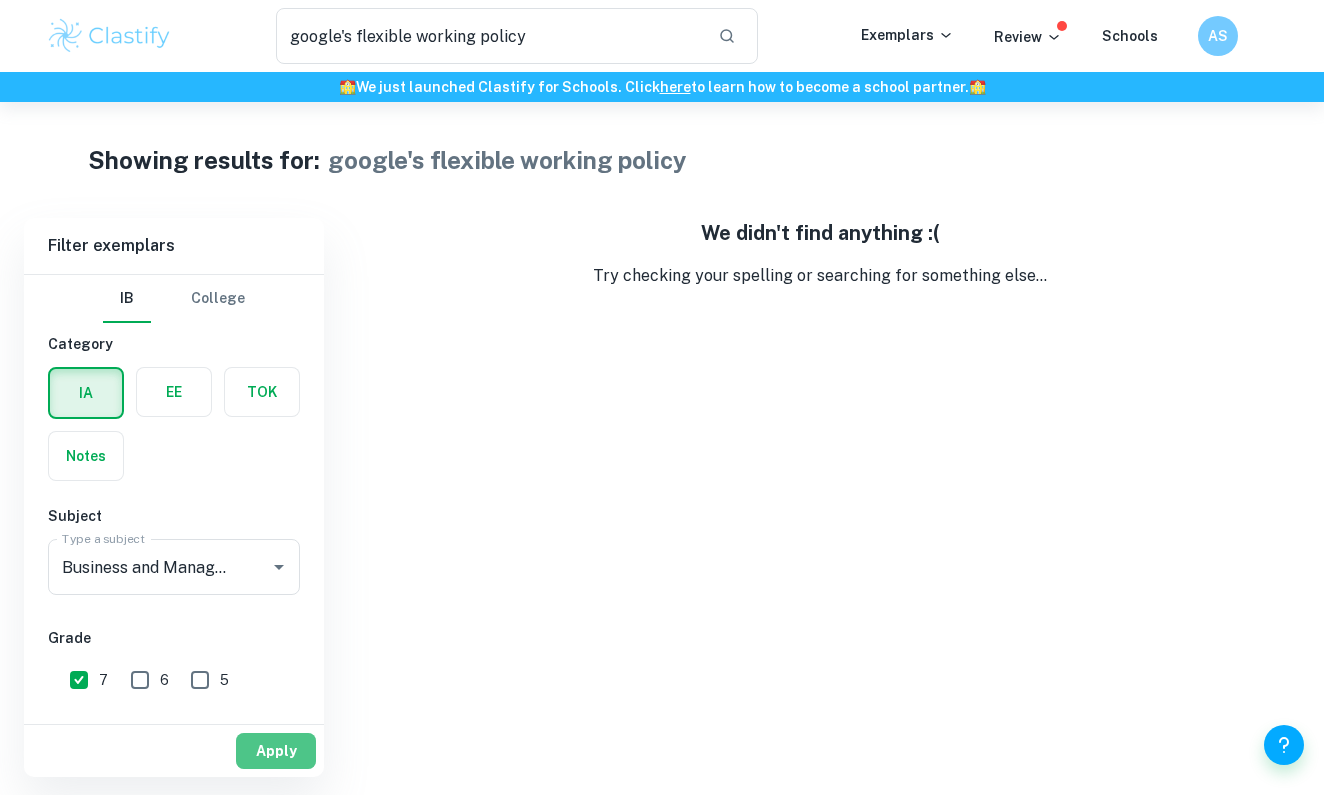 click on "Apply" at bounding box center (276, 751) 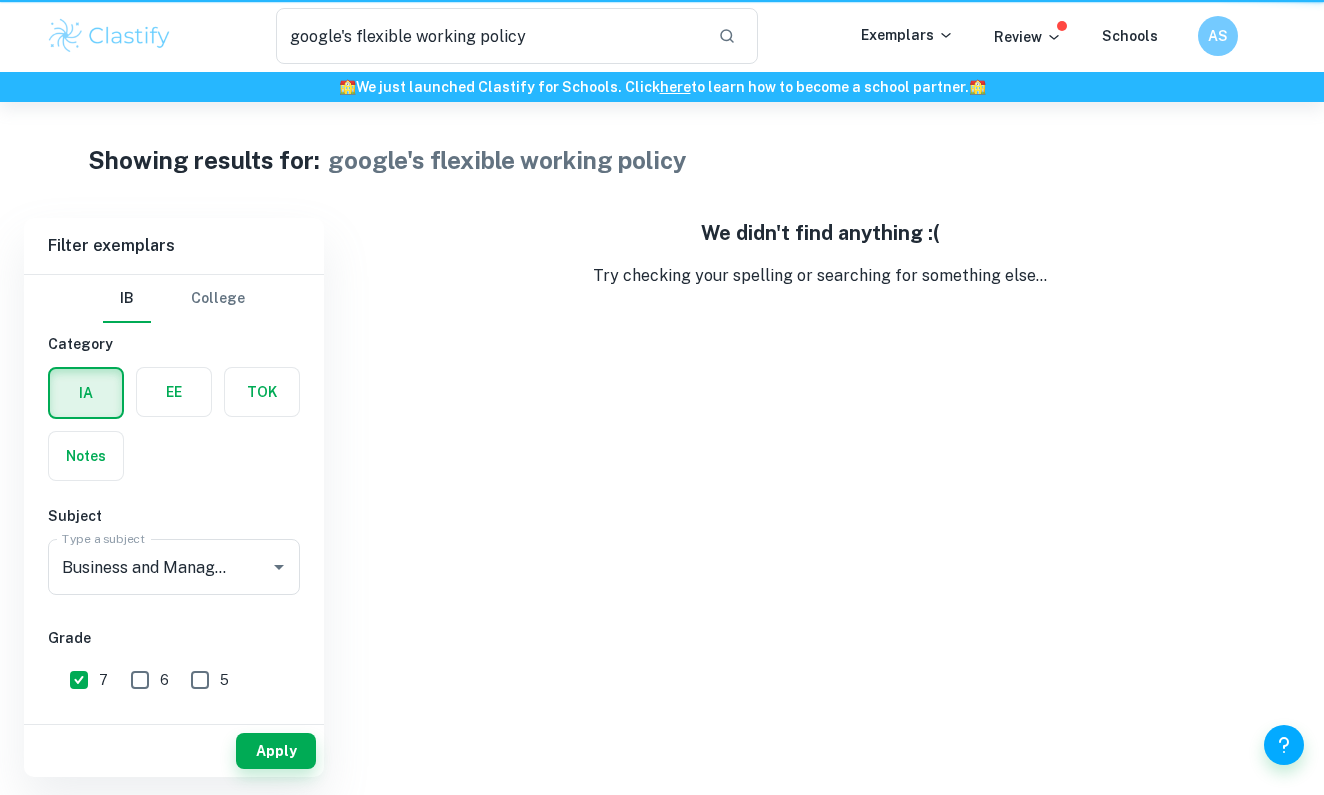 click on "Apply" at bounding box center [276, 751] 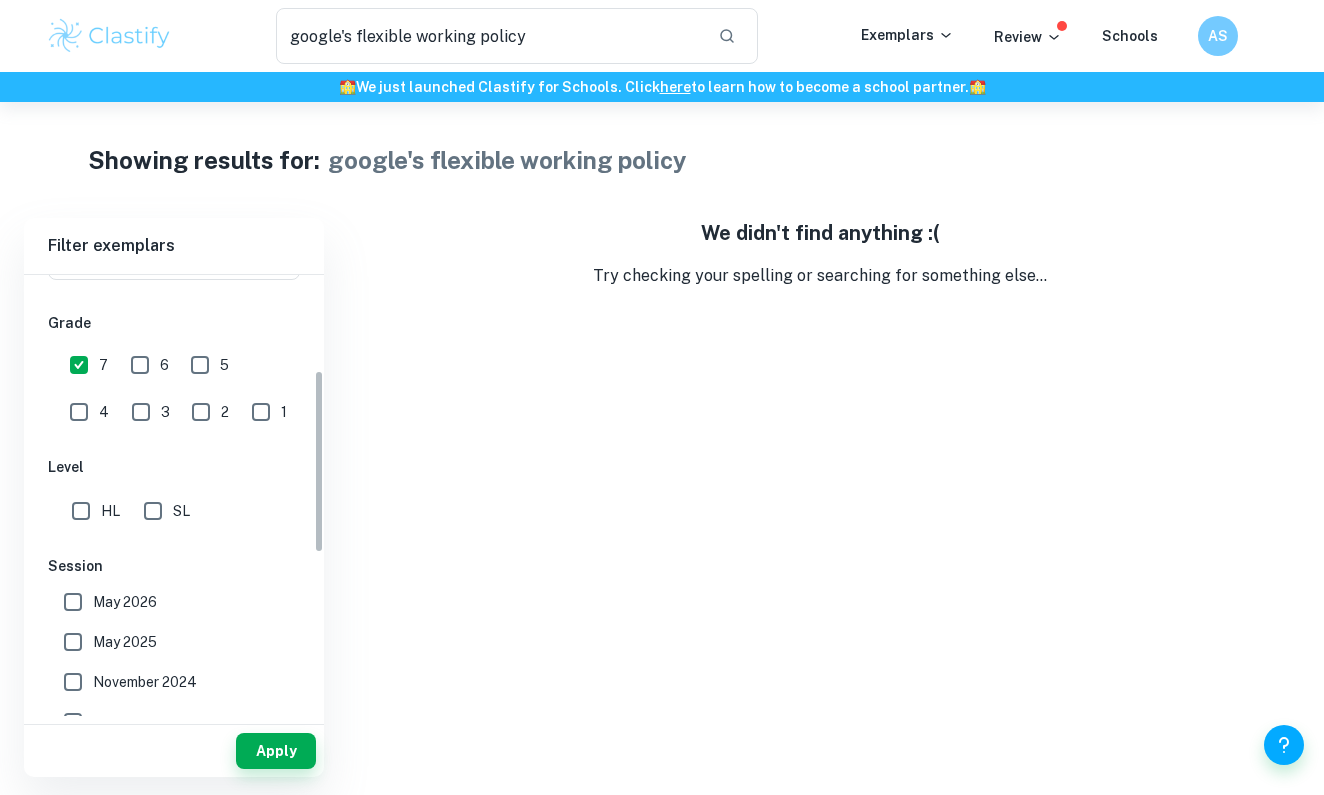 scroll, scrollTop: 316, scrollLeft: 0, axis: vertical 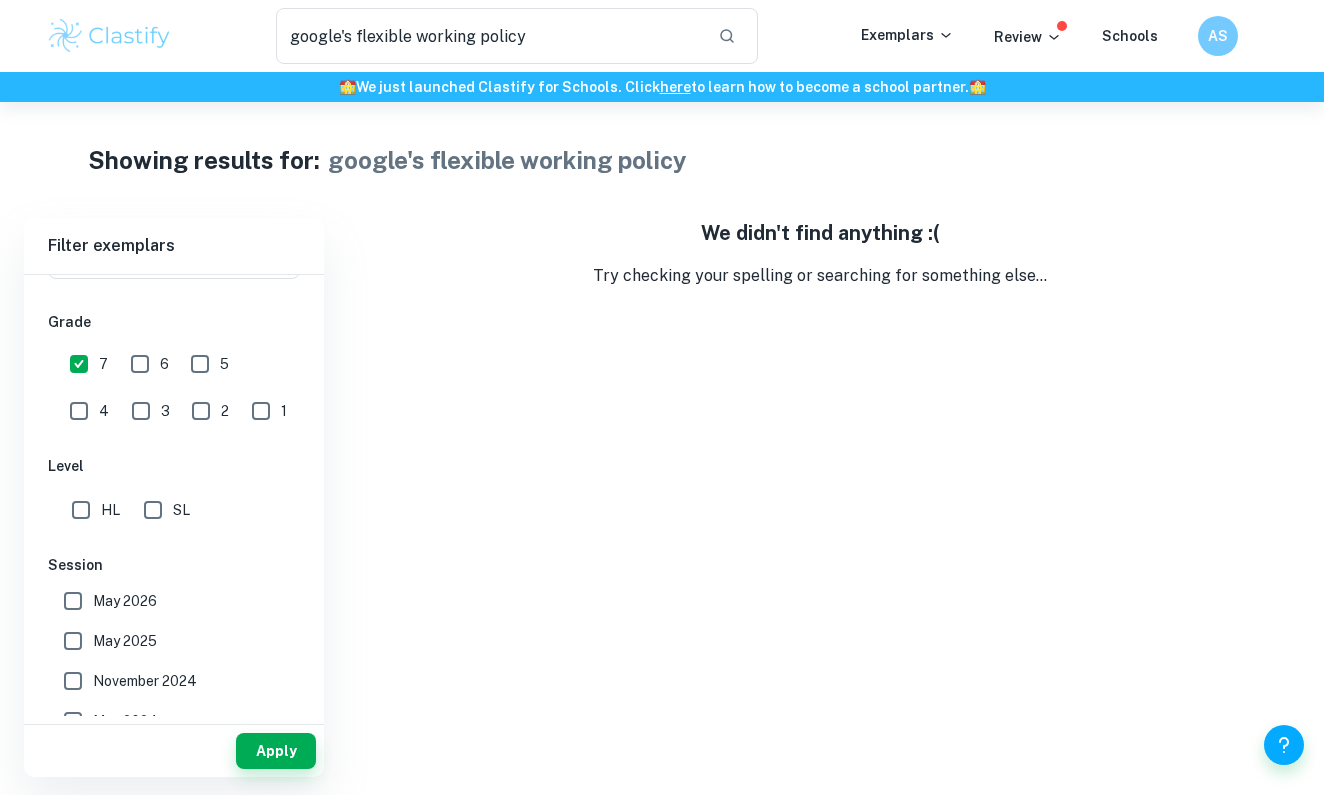 click on "HL" at bounding box center [81, 510] 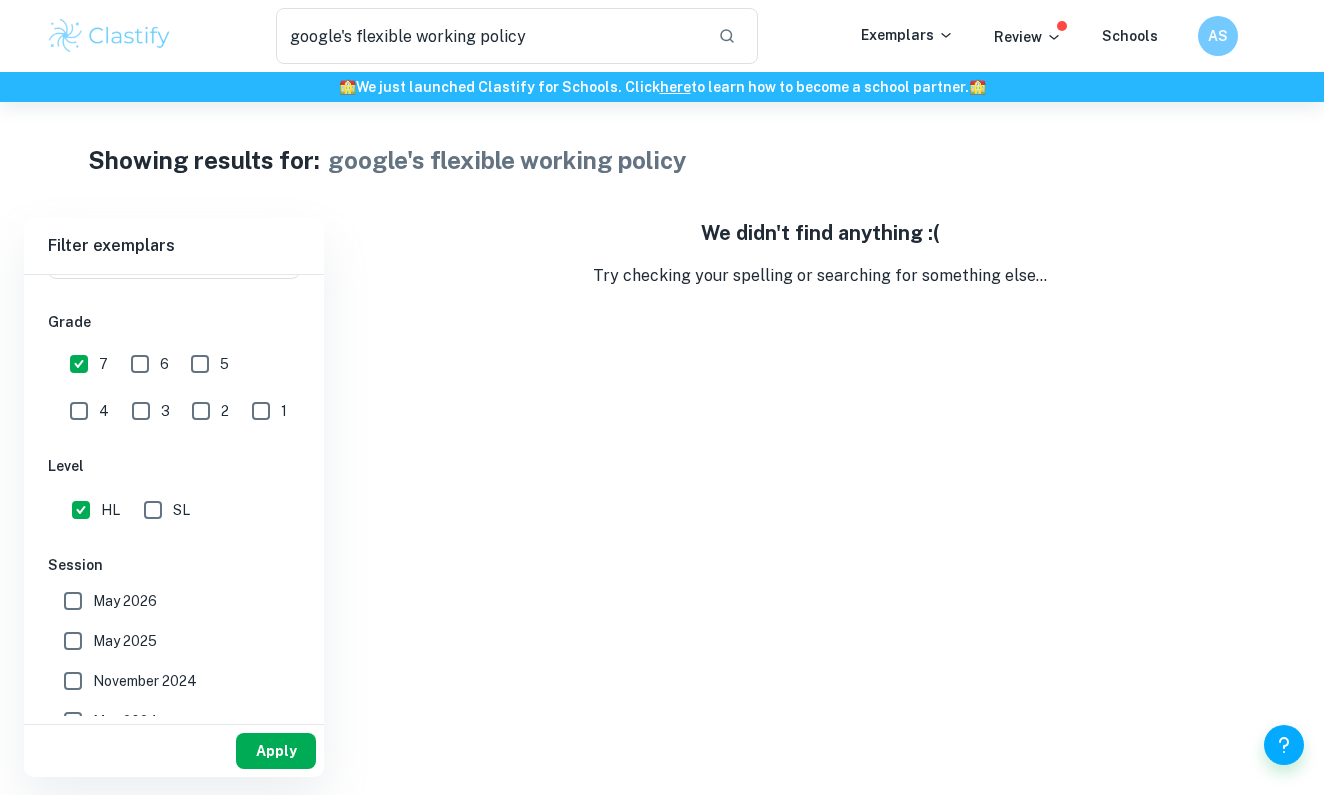 click on "Apply" at bounding box center (276, 751) 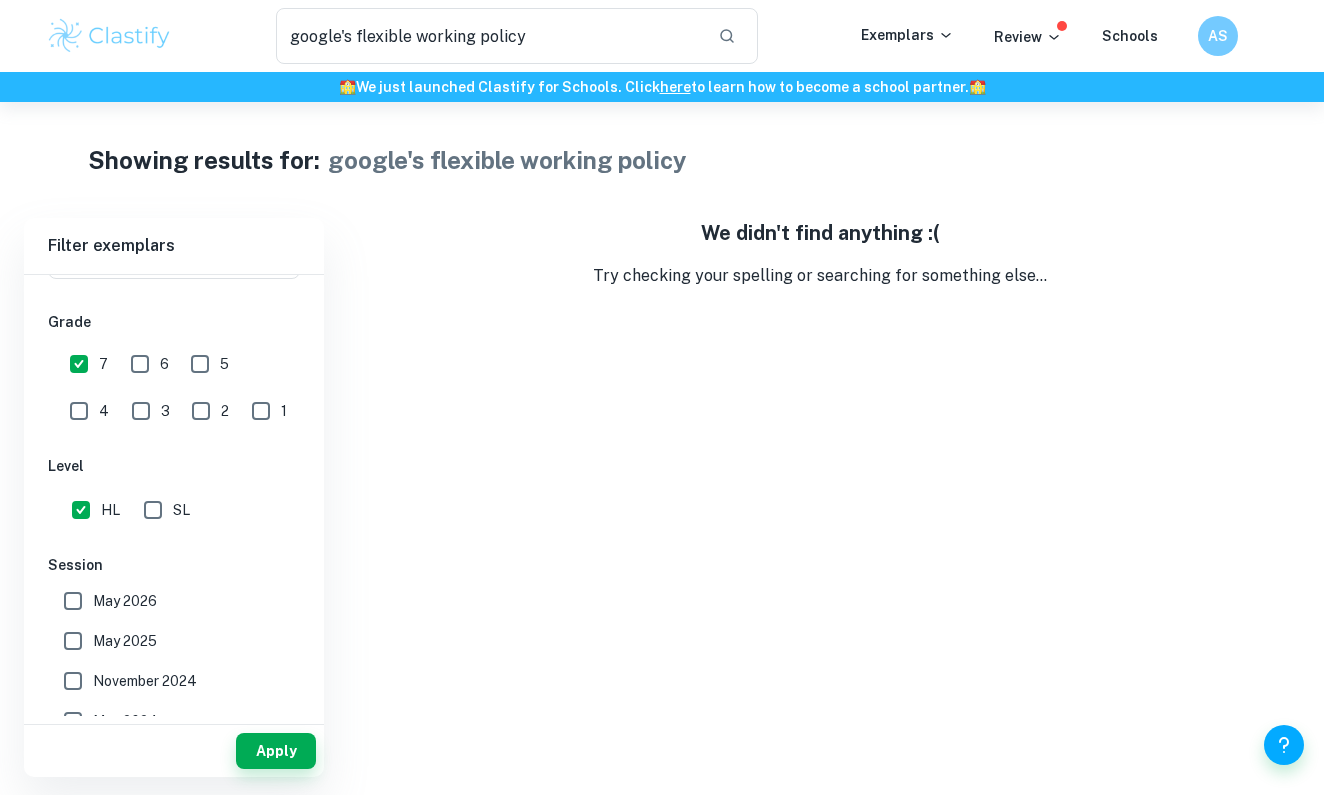 click on "Apply" at bounding box center [276, 751] 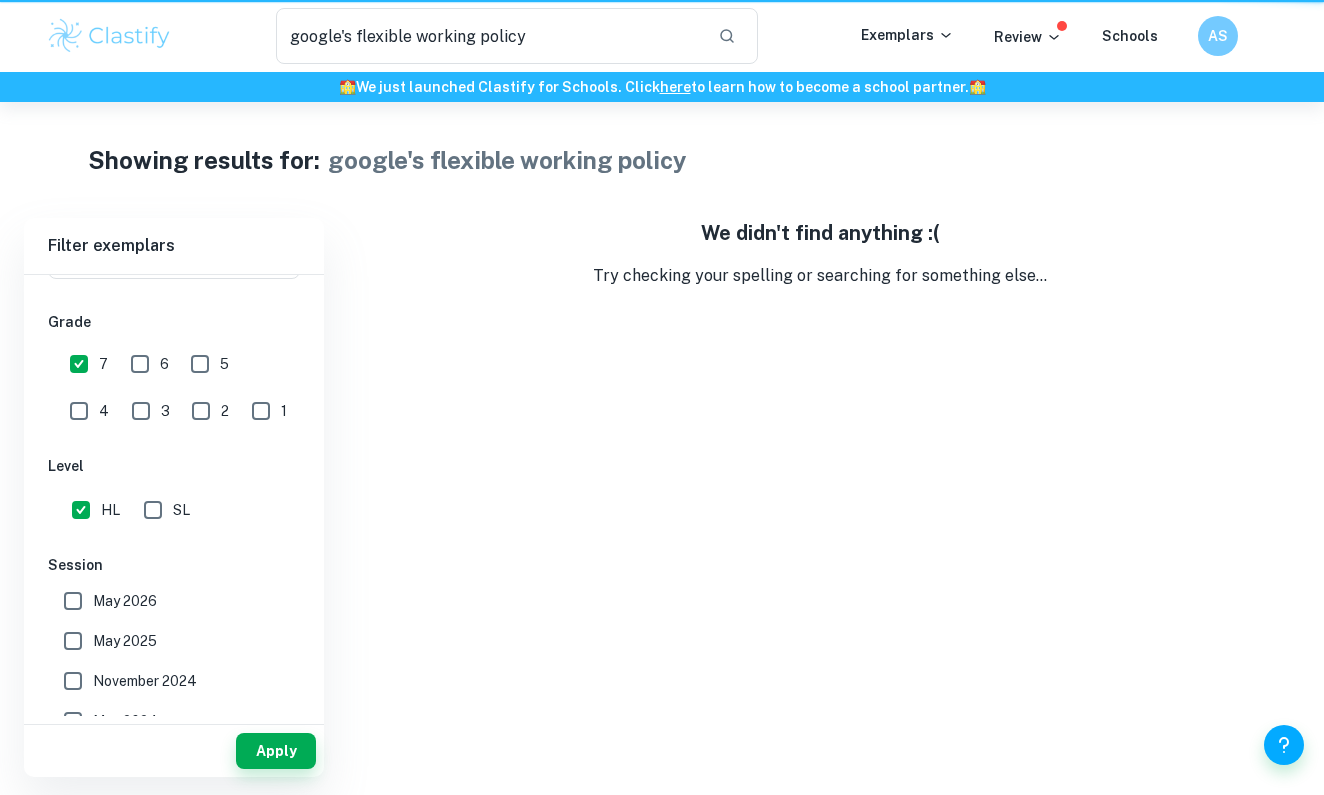 click on "Apply" at bounding box center [276, 751] 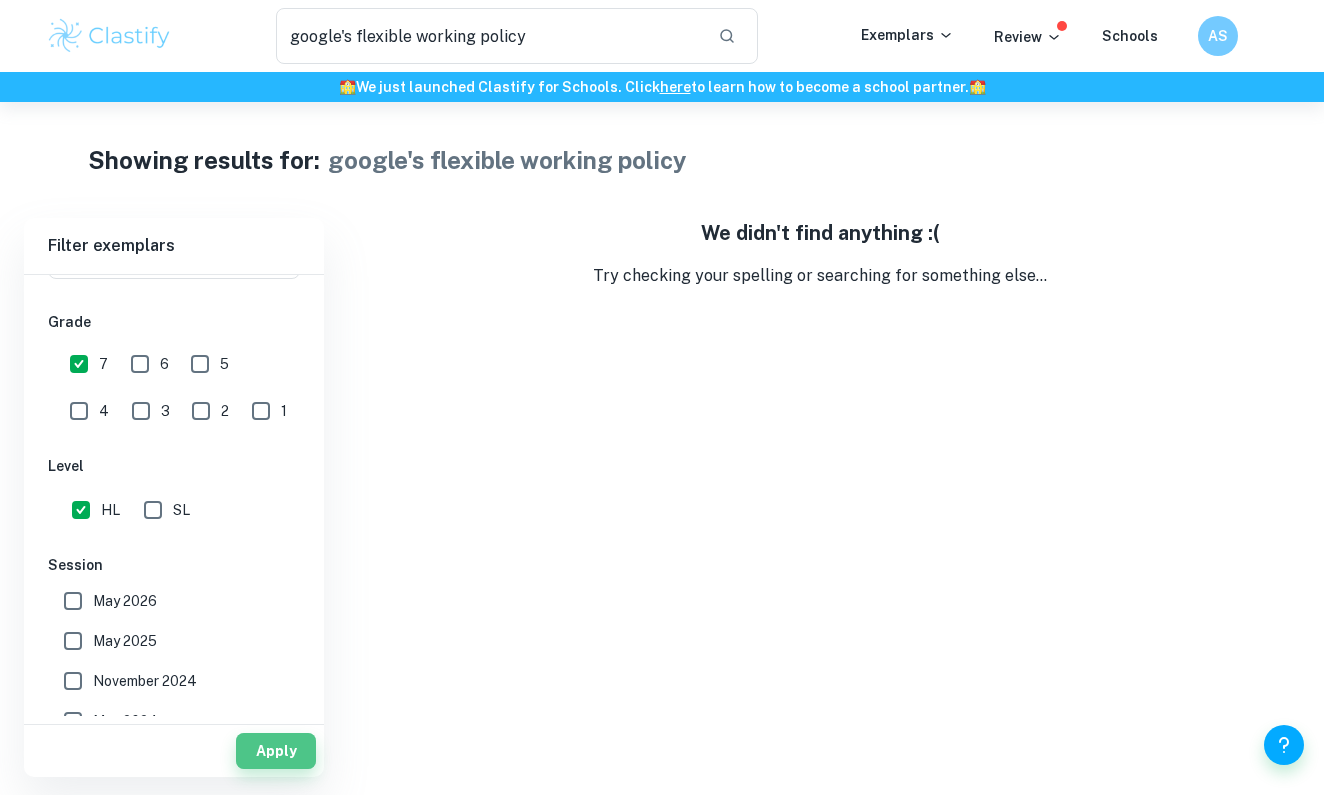 click on "Apply" at bounding box center (276, 751) 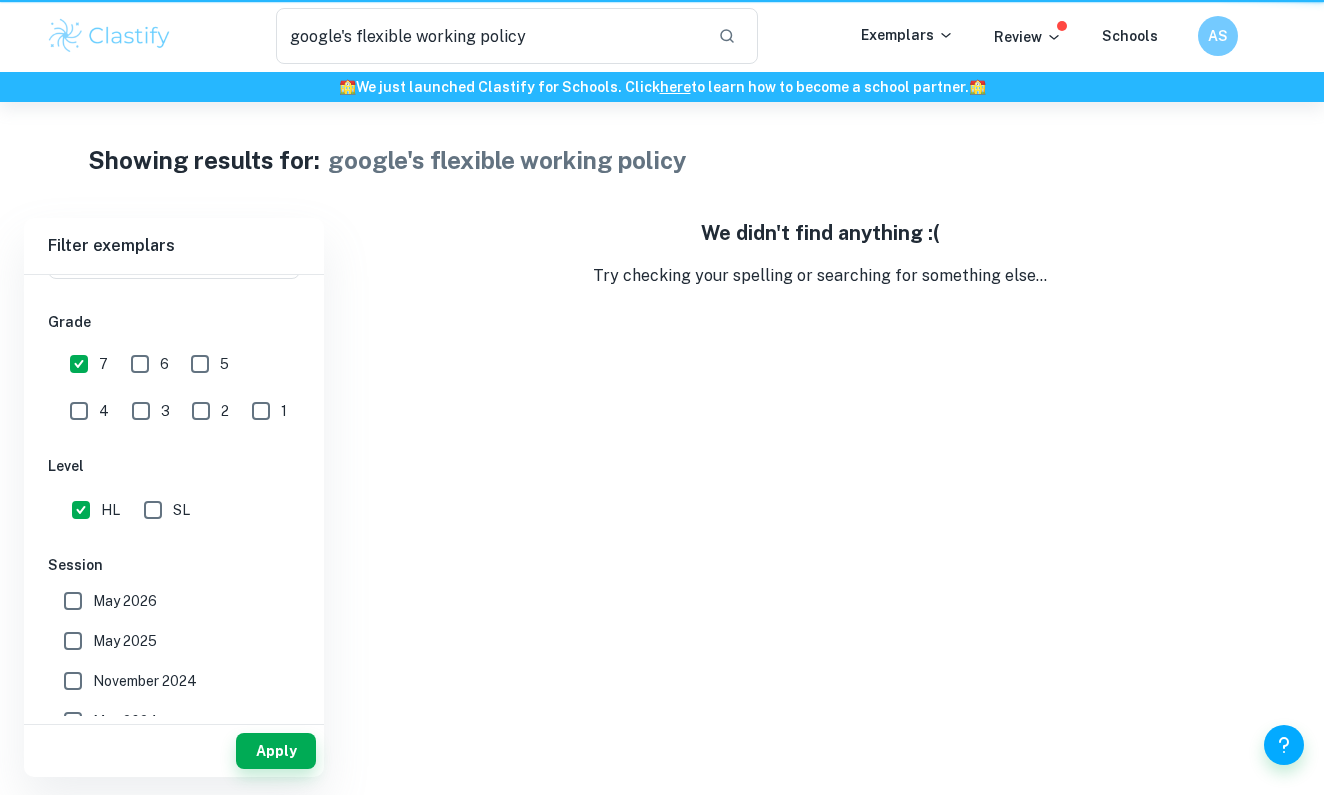 click on "Apply" at bounding box center (276, 751) 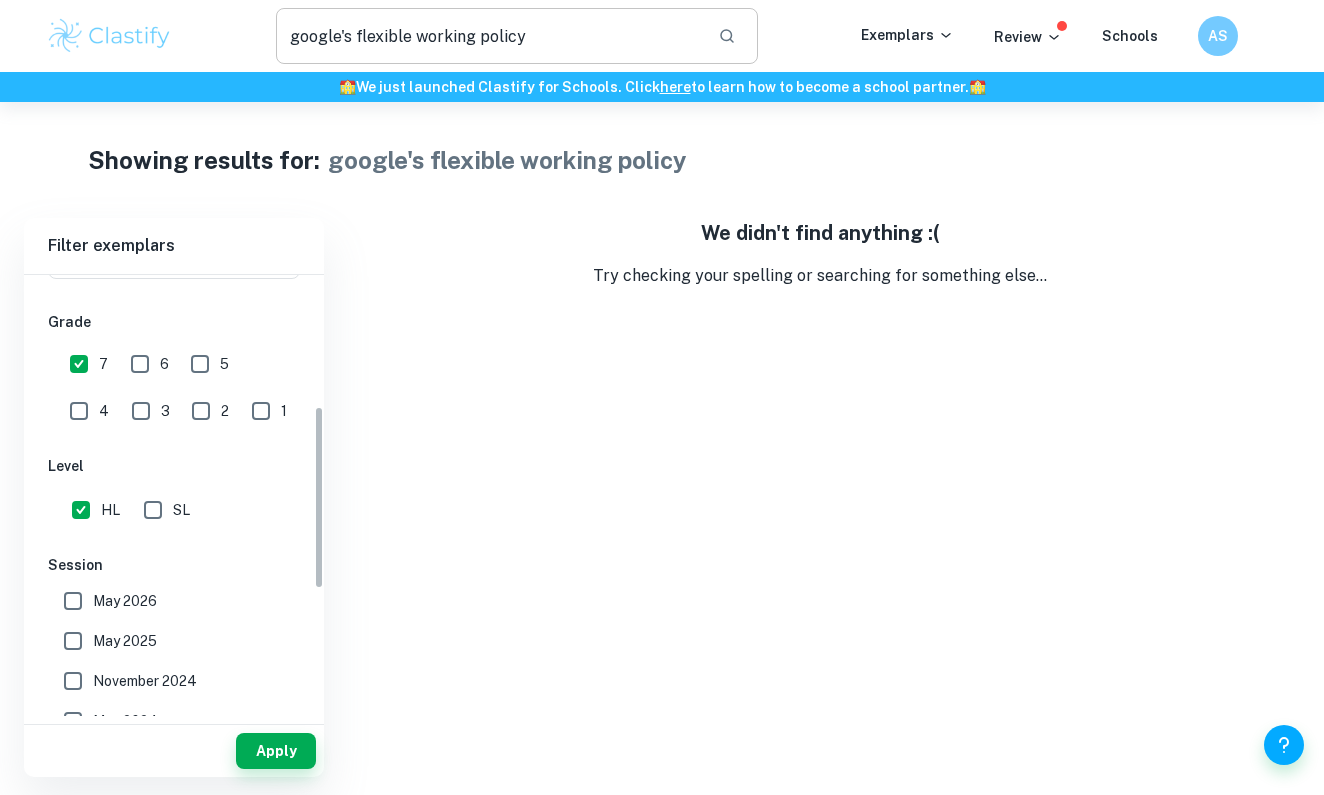 click on "google's flexible working policy" at bounding box center [489, 36] 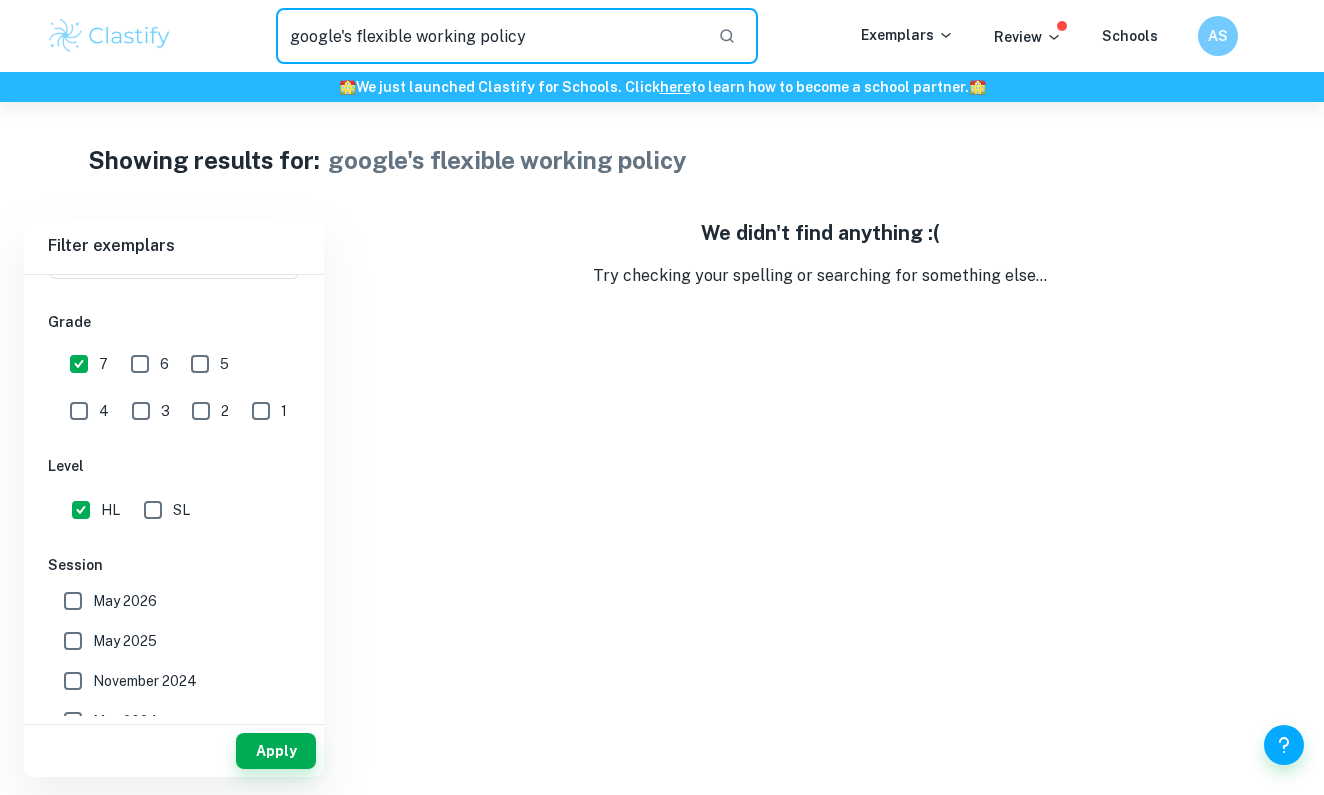 drag, startPoint x: 566, startPoint y: 58, endPoint x: 270, endPoint y: 37, distance: 296.744 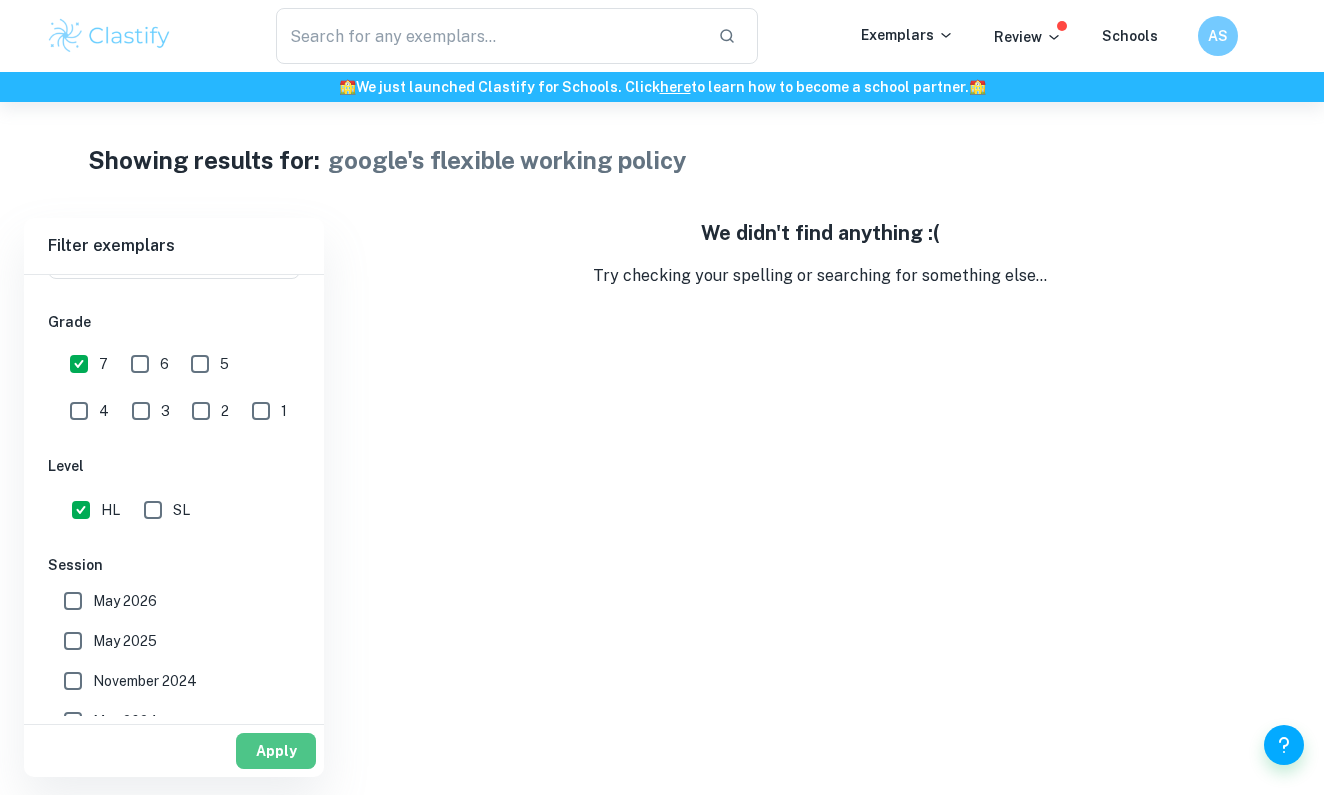 click on "Apply" at bounding box center (276, 751) 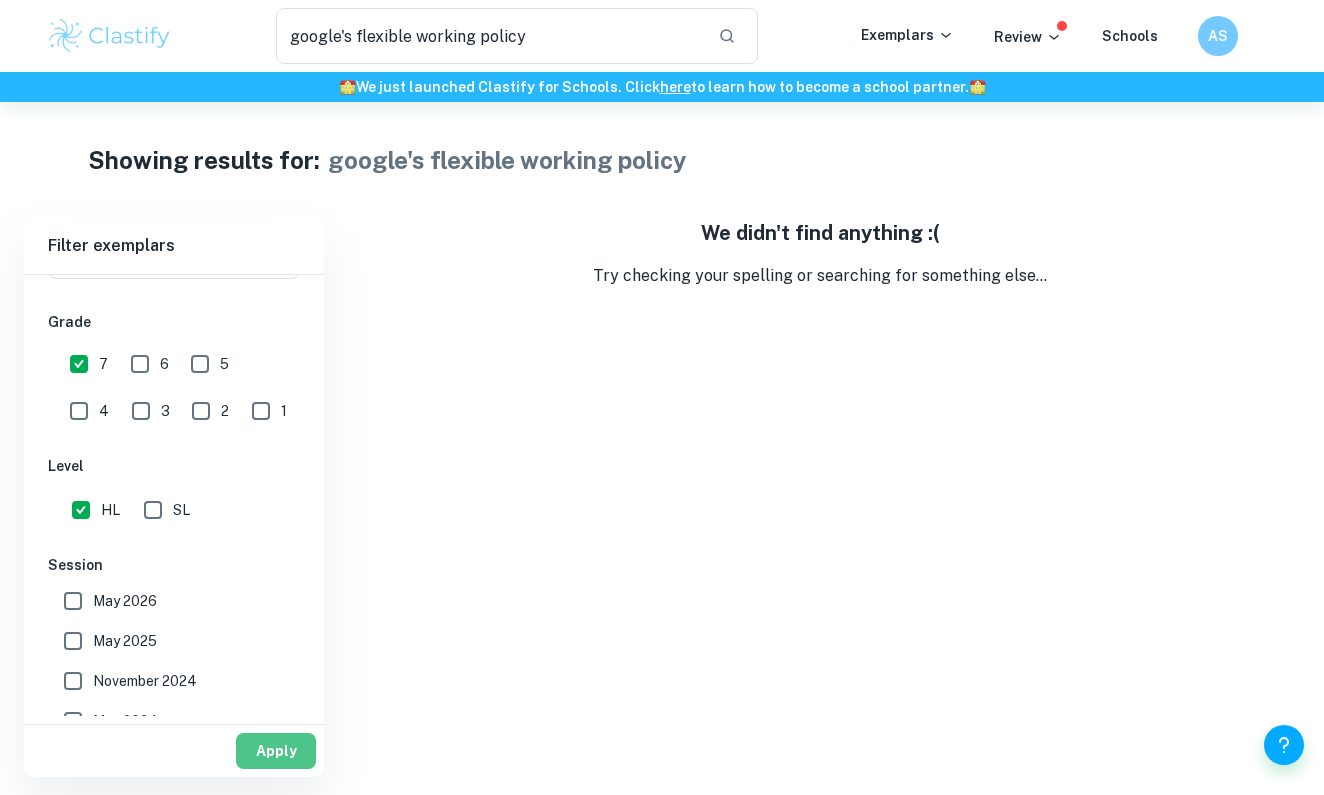 click on "Apply" at bounding box center (276, 751) 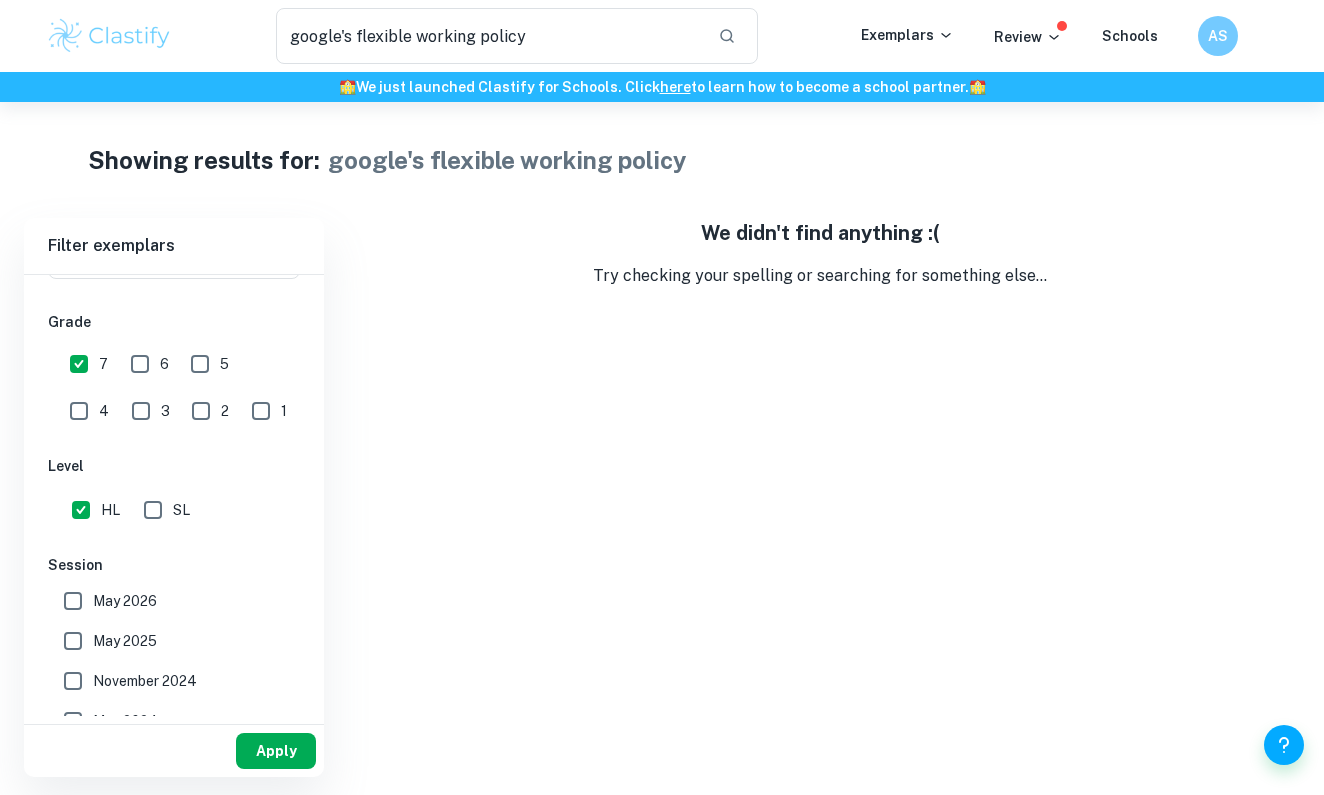 click on "Apply" at bounding box center (276, 751) 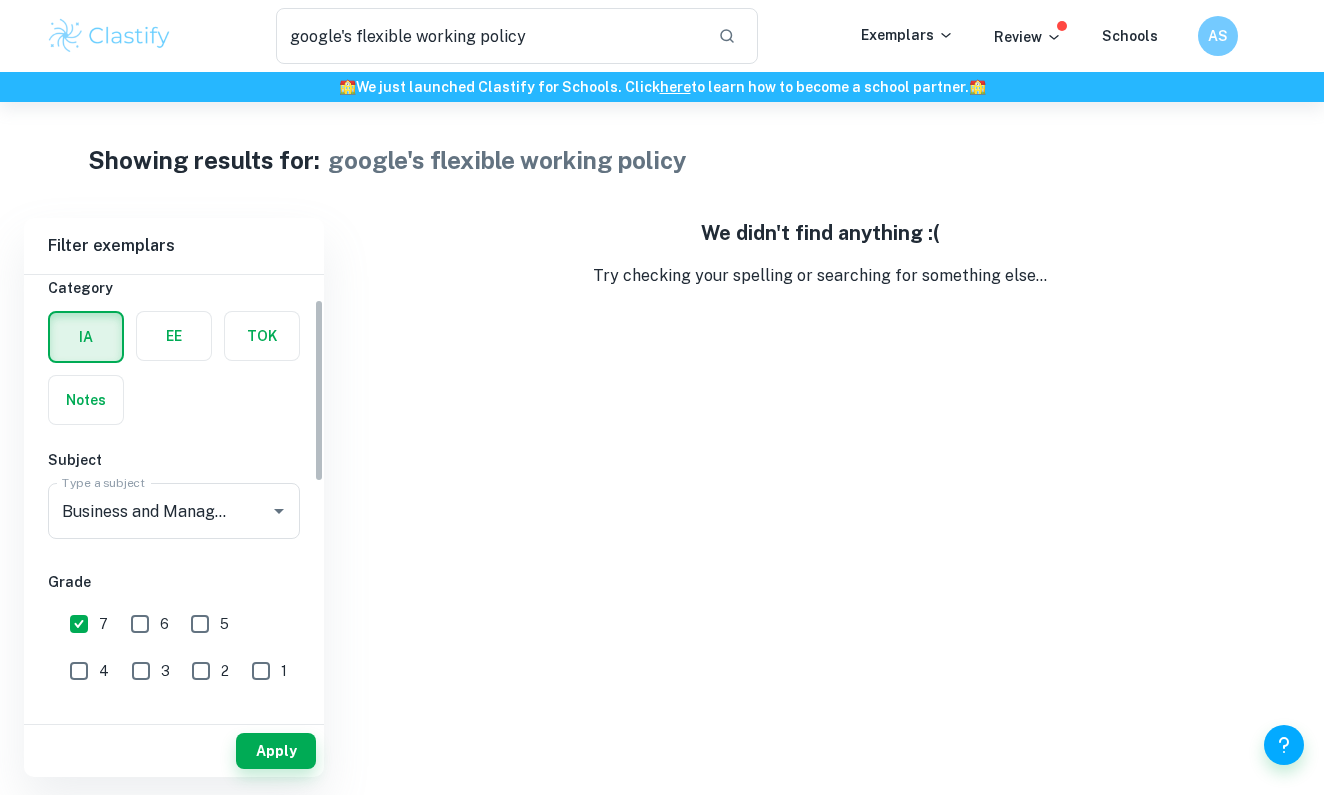 scroll, scrollTop: 59, scrollLeft: 0, axis: vertical 